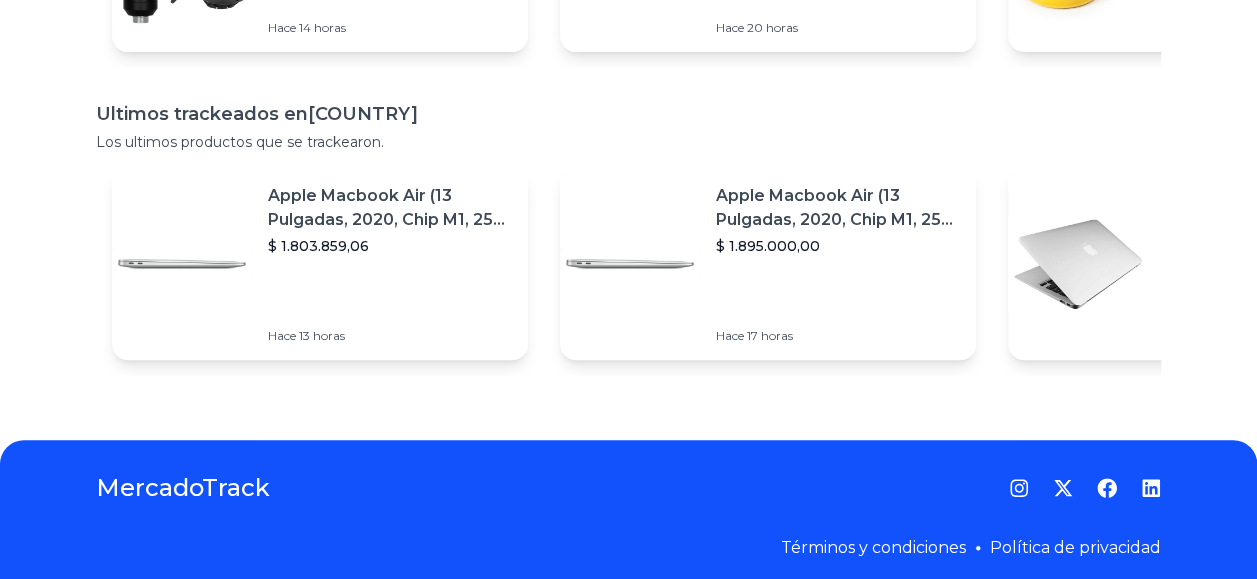 scroll, scrollTop: 0, scrollLeft: 0, axis: both 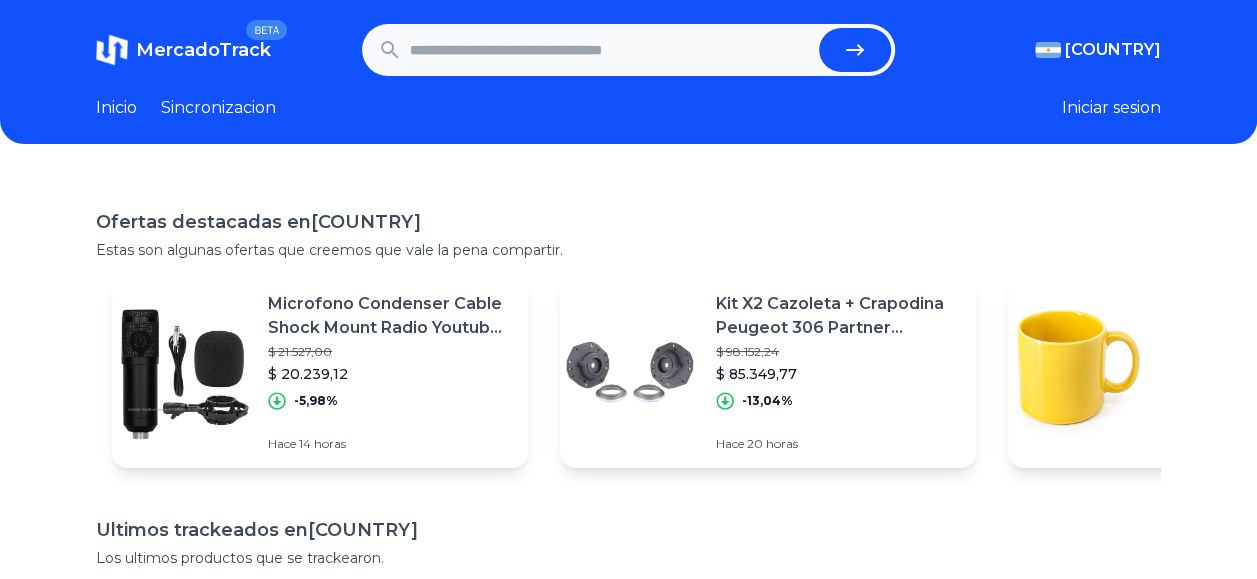 click at bounding box center (610, 50) 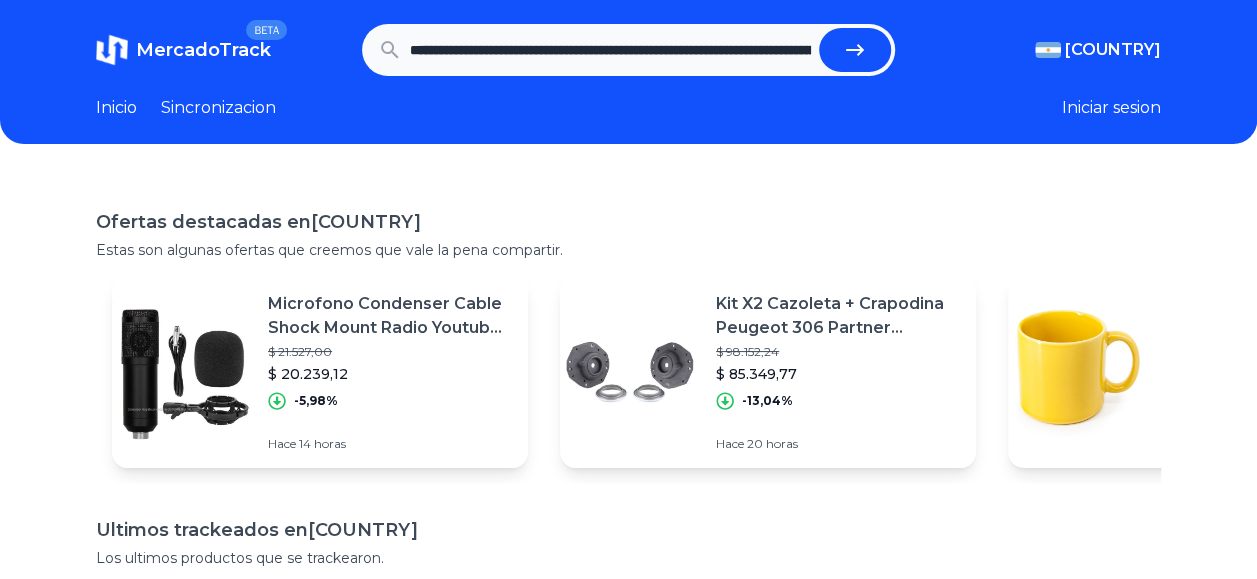 scroll, scrollTop: 0, scrollLeft: 1861, axis: horizontal 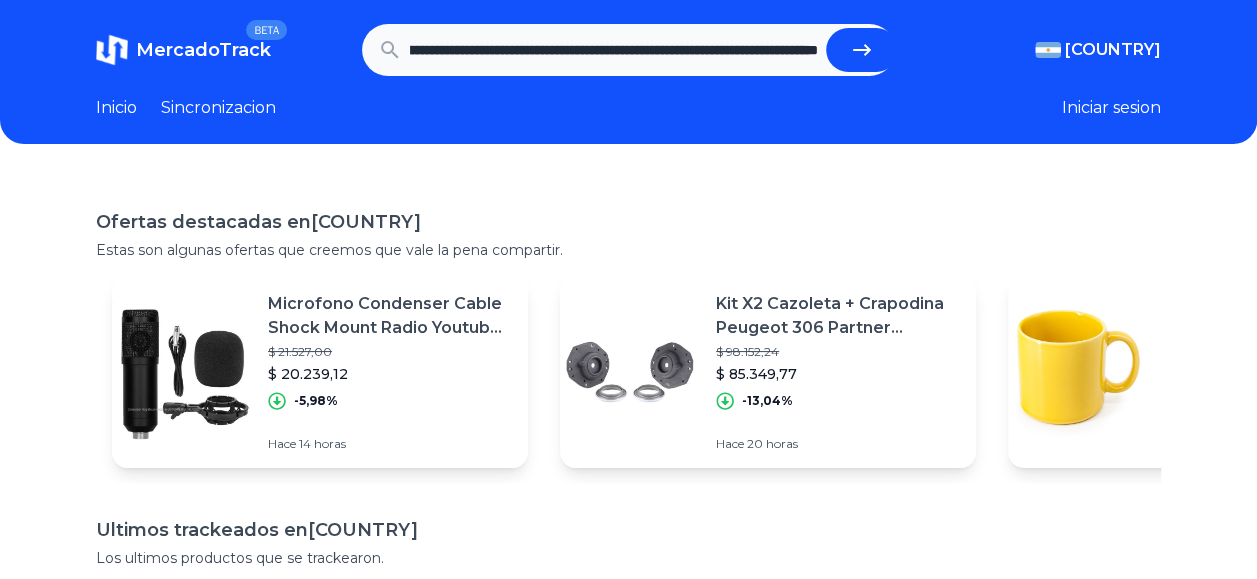 click at bounding box center (862, 50) 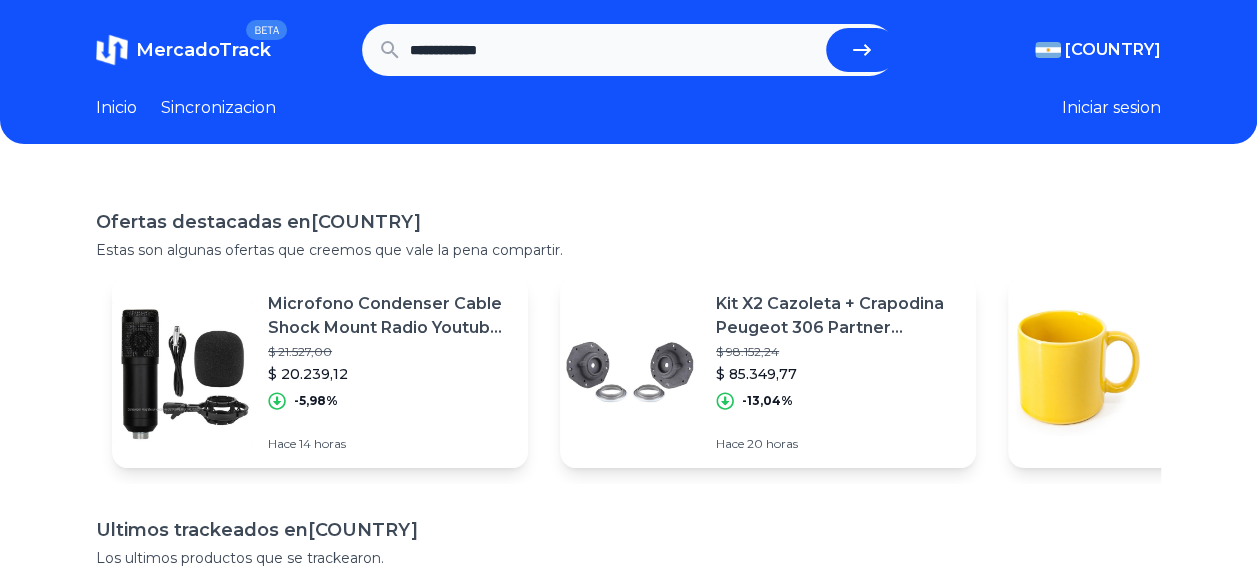 scroll, scrollTop: 0, scrollLeft: 0, axis: both 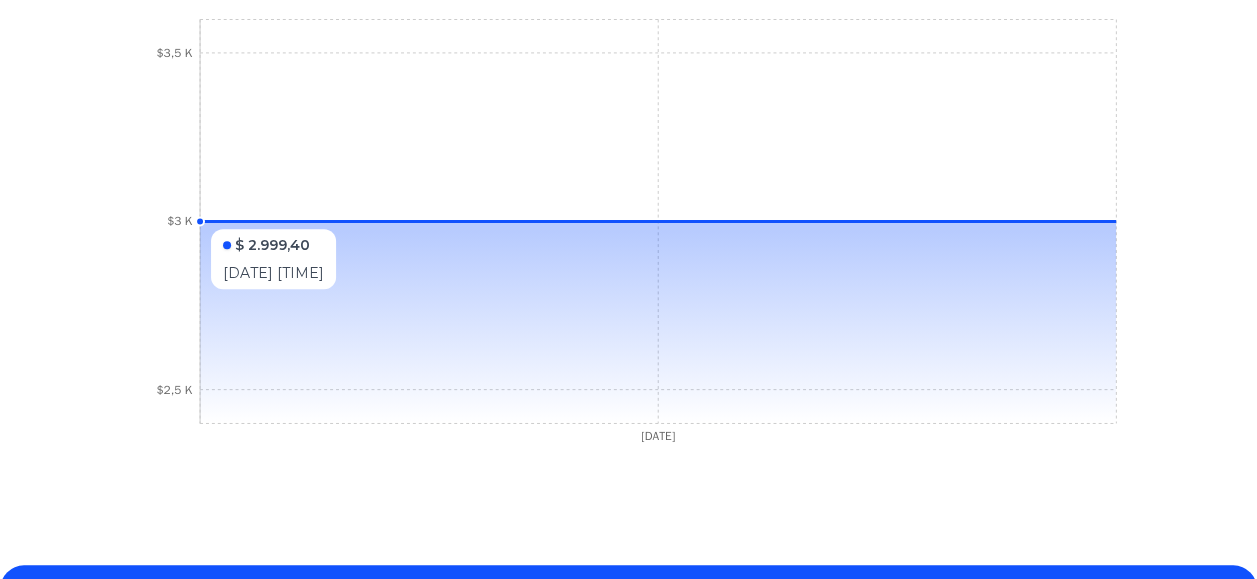 click 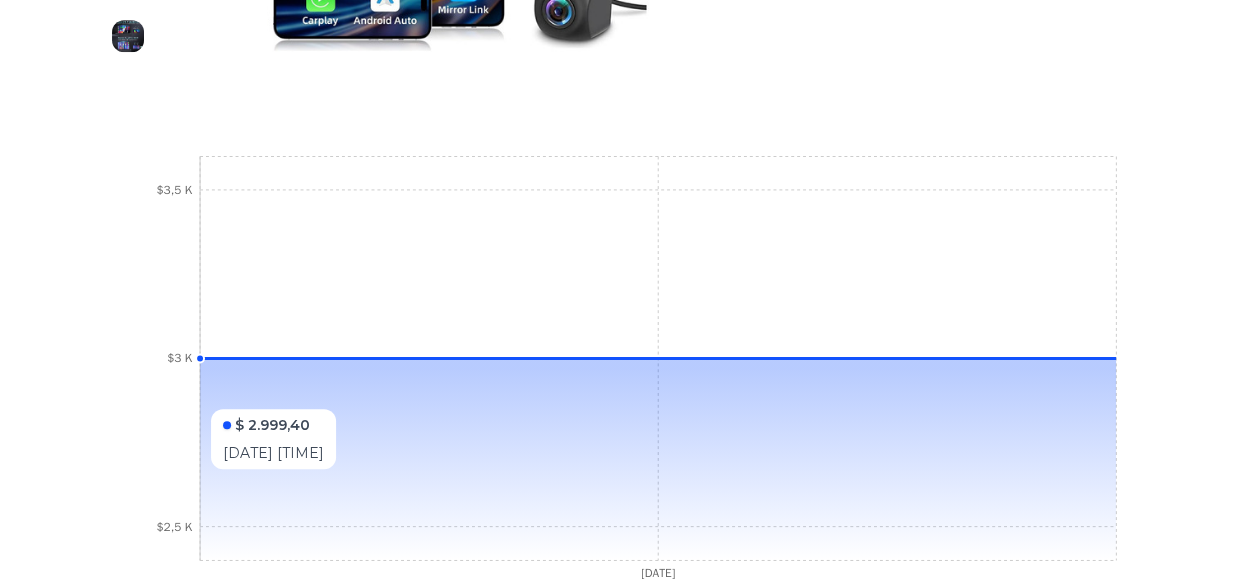 scroll, scrollTop: 615, scrollLeft: 0, axis: vertical 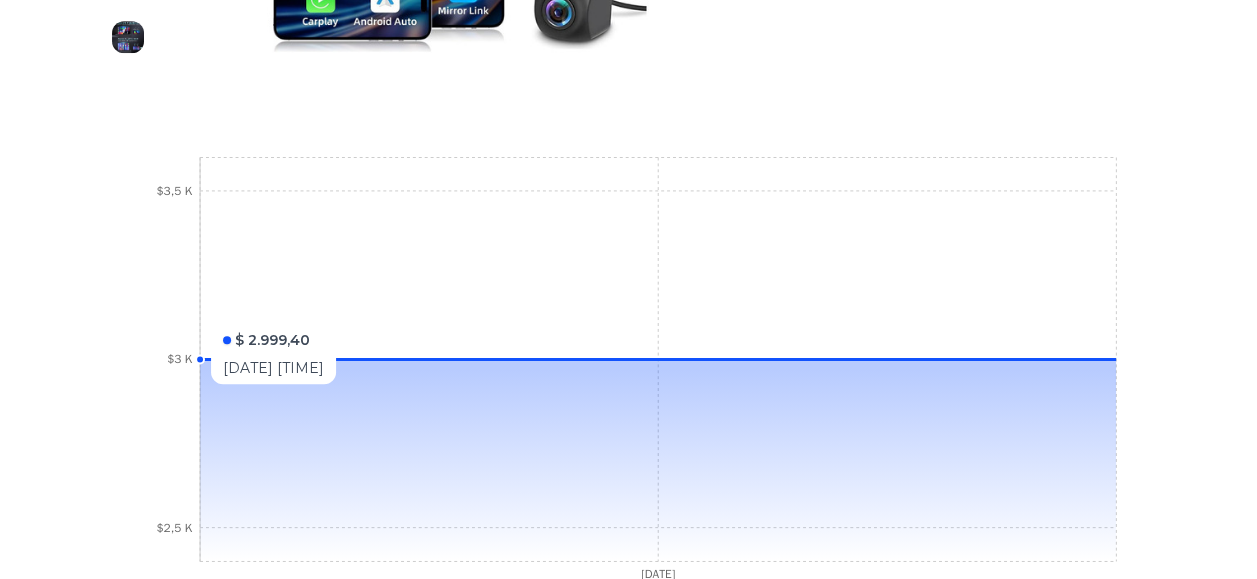 click on "14 Mar 25 $2,5 K $3 K $3,5 K" 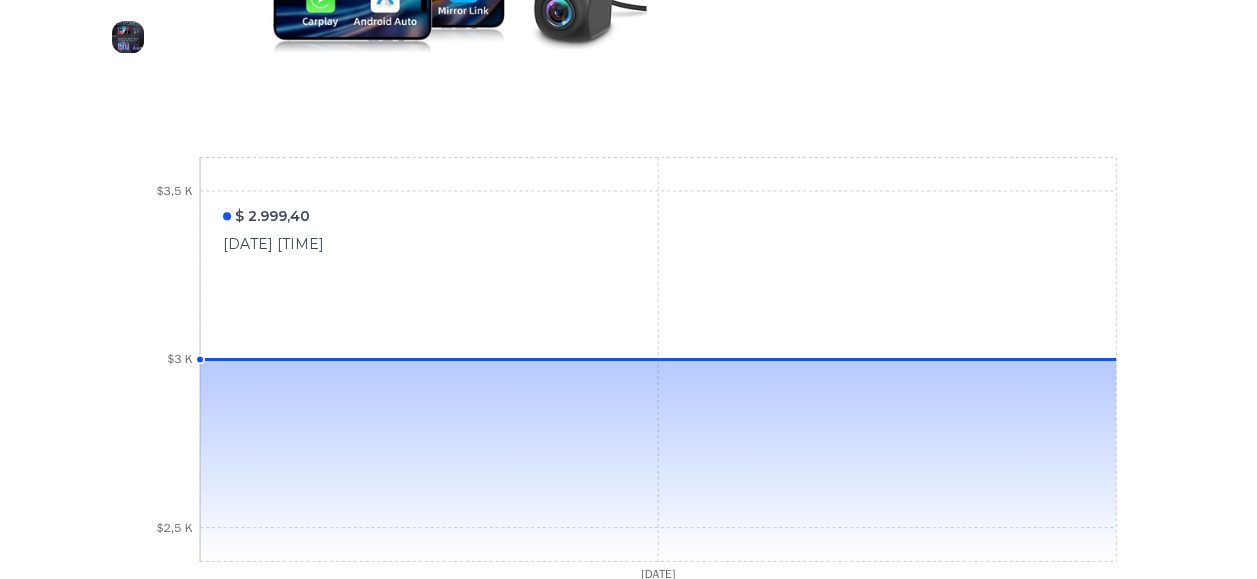 click on "14 Mar 25 $2,5 K $3 K $3,5 K" 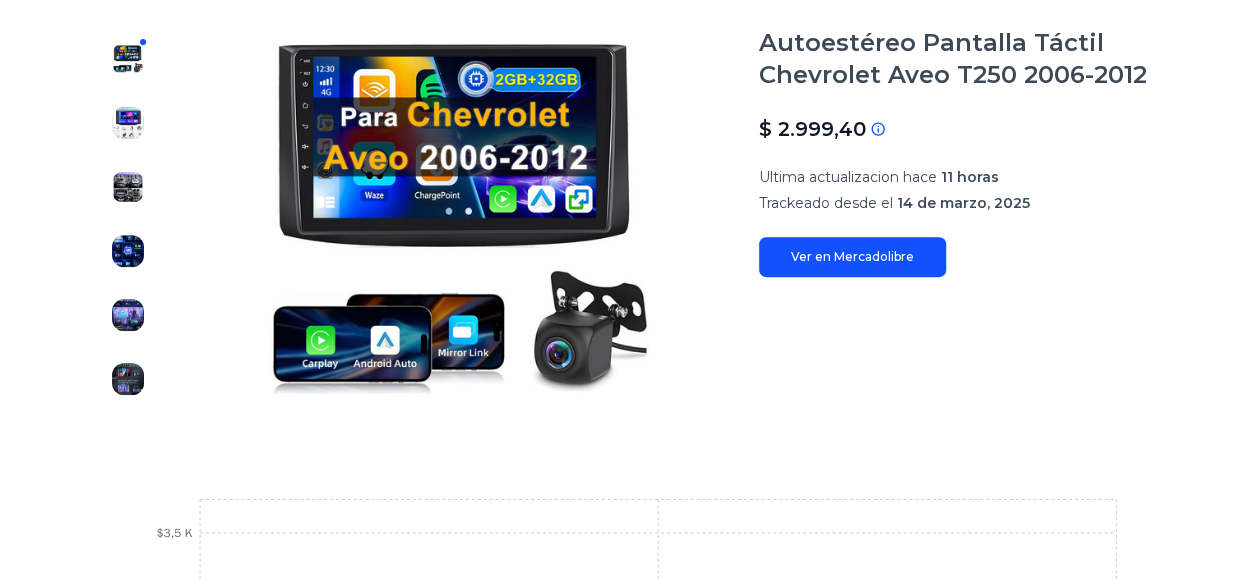 scroll, scrollTop: 0, scrollLeft: 0, axis: both 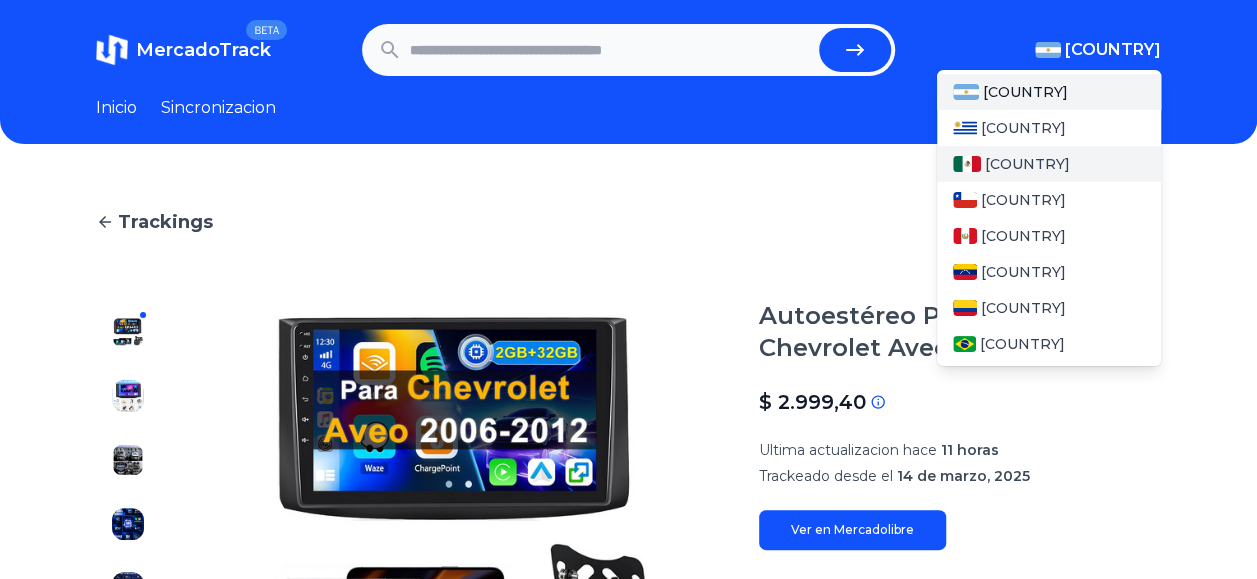 click on "Mexico" at bounding box center [1049, 164] 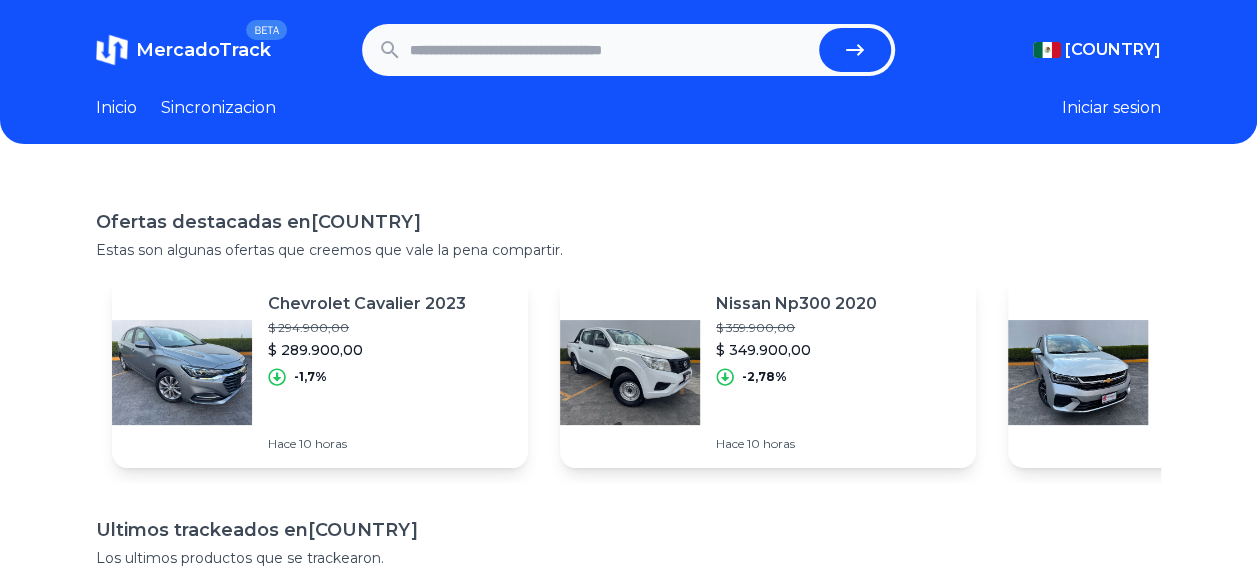 click at bounding box center [610, 50] 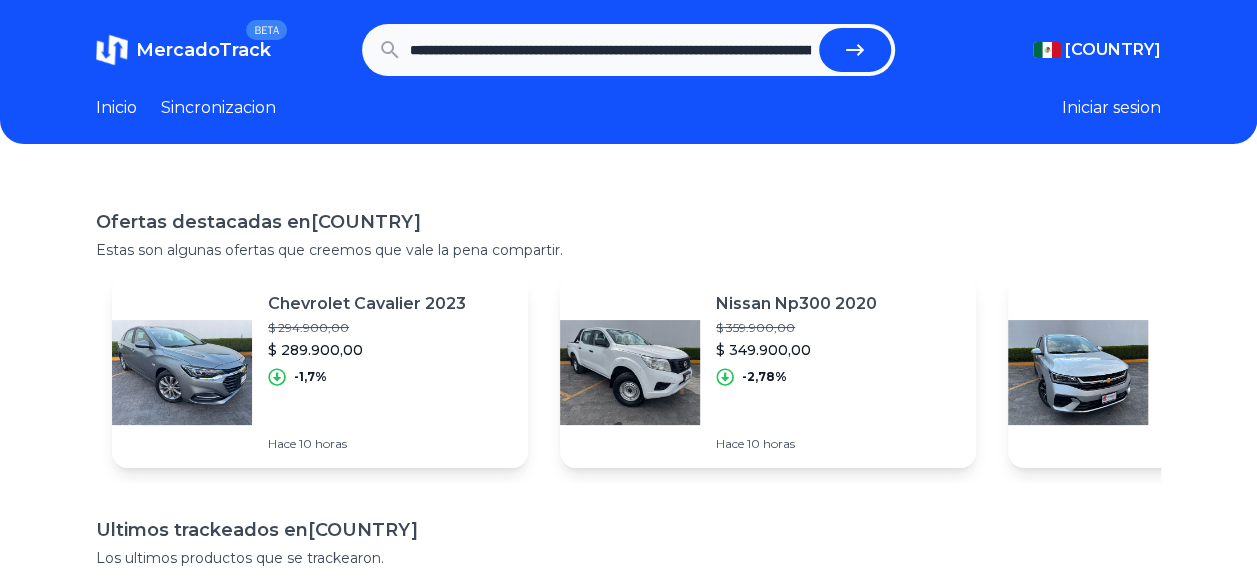 scroll, scrollTop: 0, scrollLeft: 1861, axis: horizontal 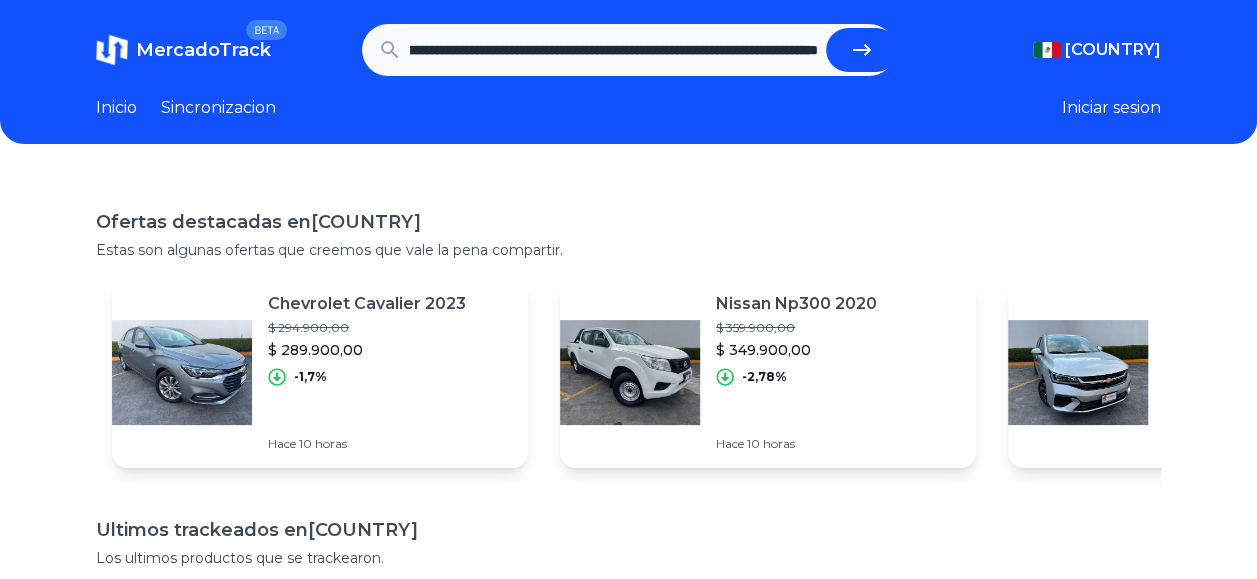 click at bounding box center [862, 50] 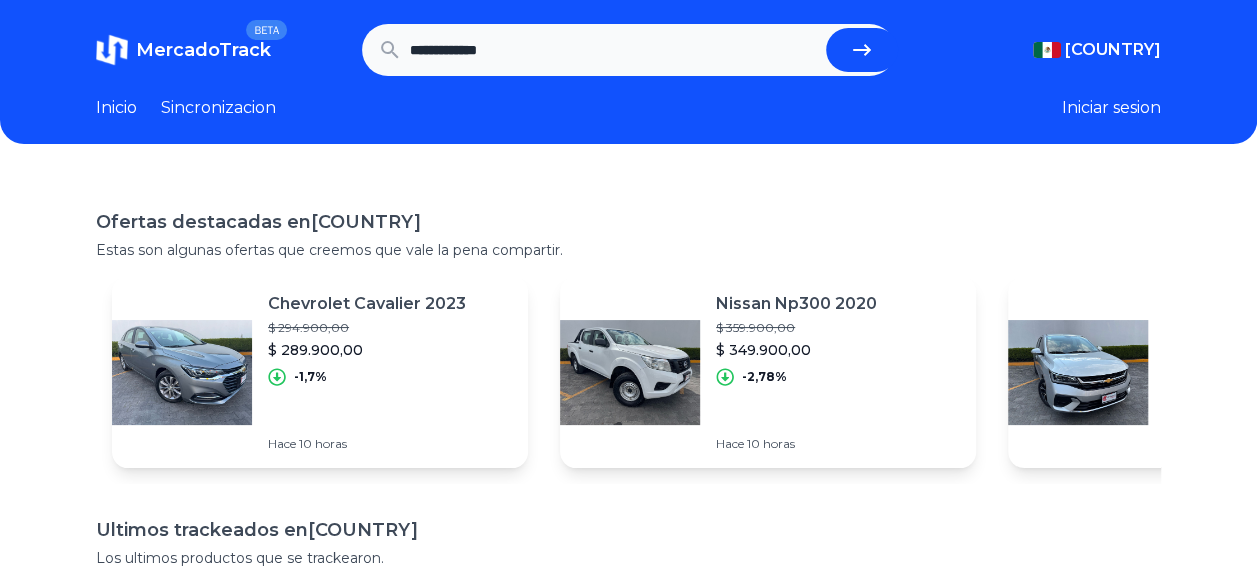 scroll, scrollTop: 0, scrollLeft: 0, axis: both 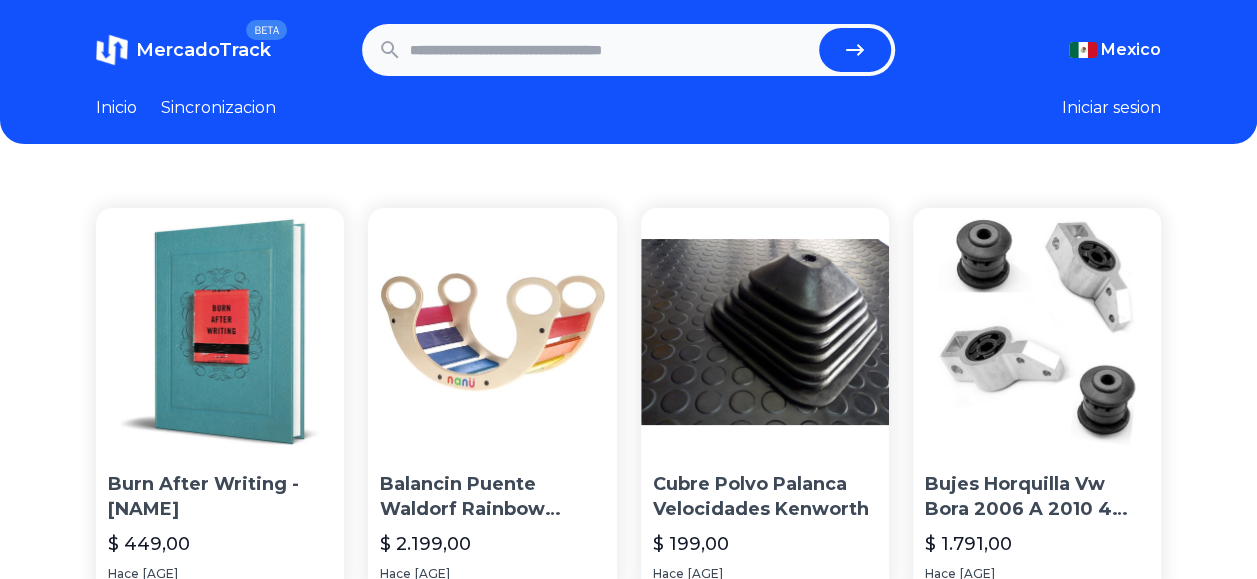 click at bounding box center [610, 50] 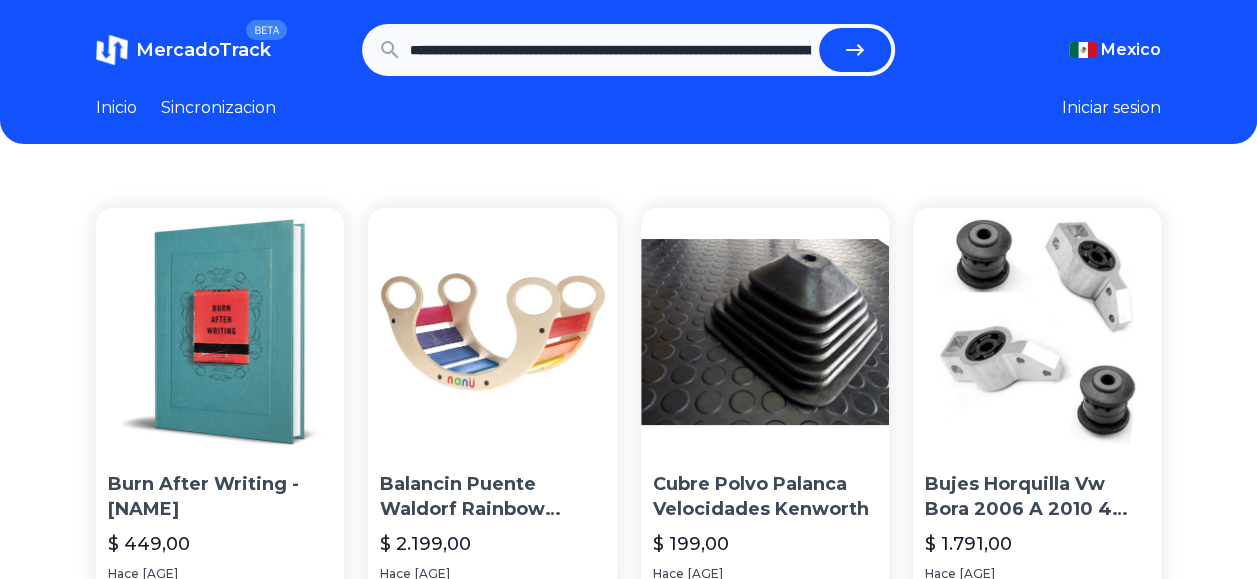 scroll, scrollTop: 0, scrollLeft: 1861, axis: horizontal 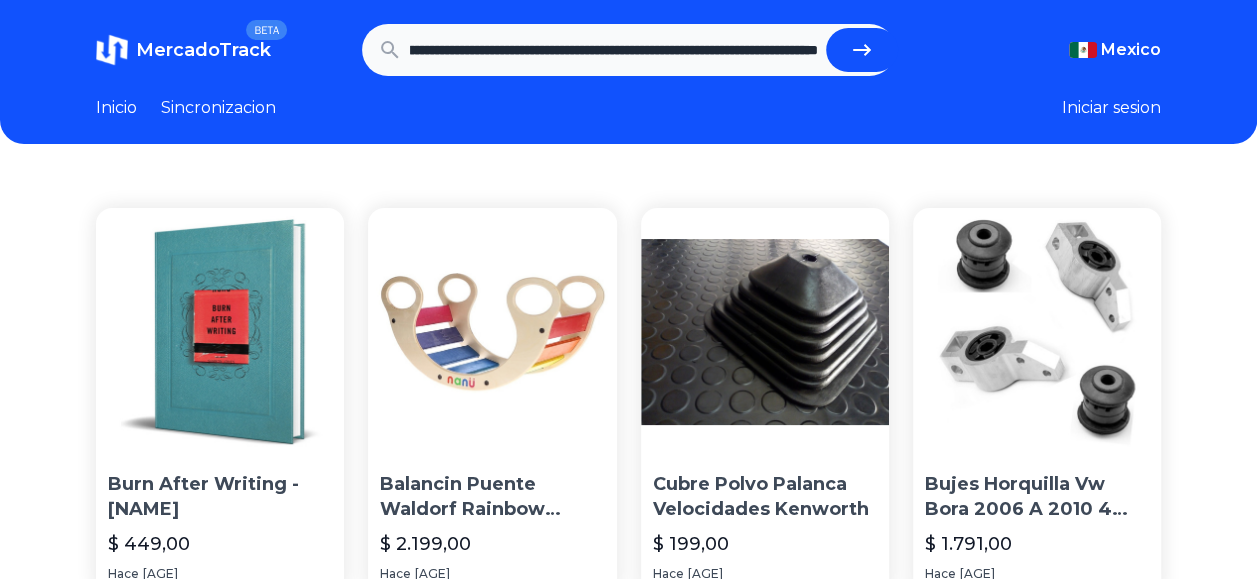 click at bounding box center (862, 50) 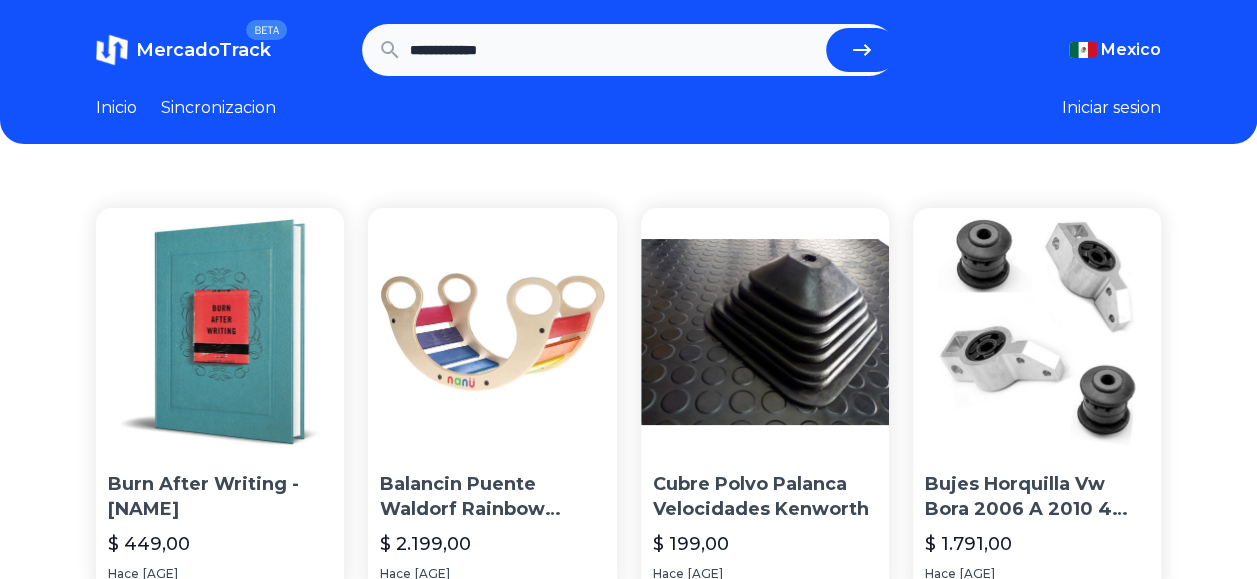 scroll, scrollTop: 0, scrollLeft: 0, axis: both 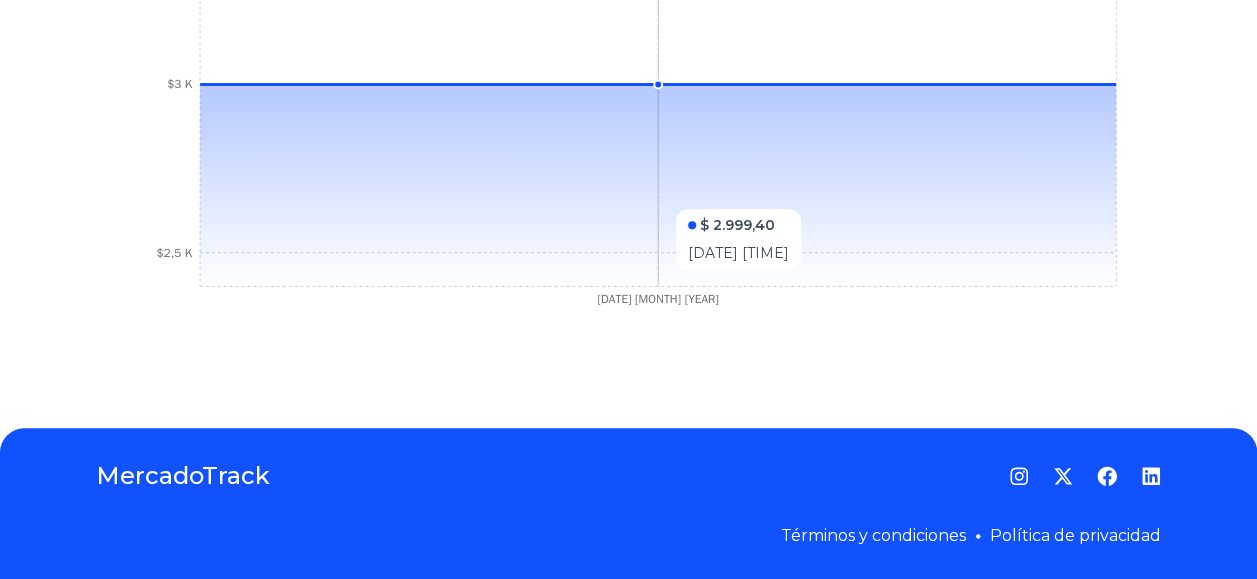 click on "[DATE] [MONTH] [YEAR]" 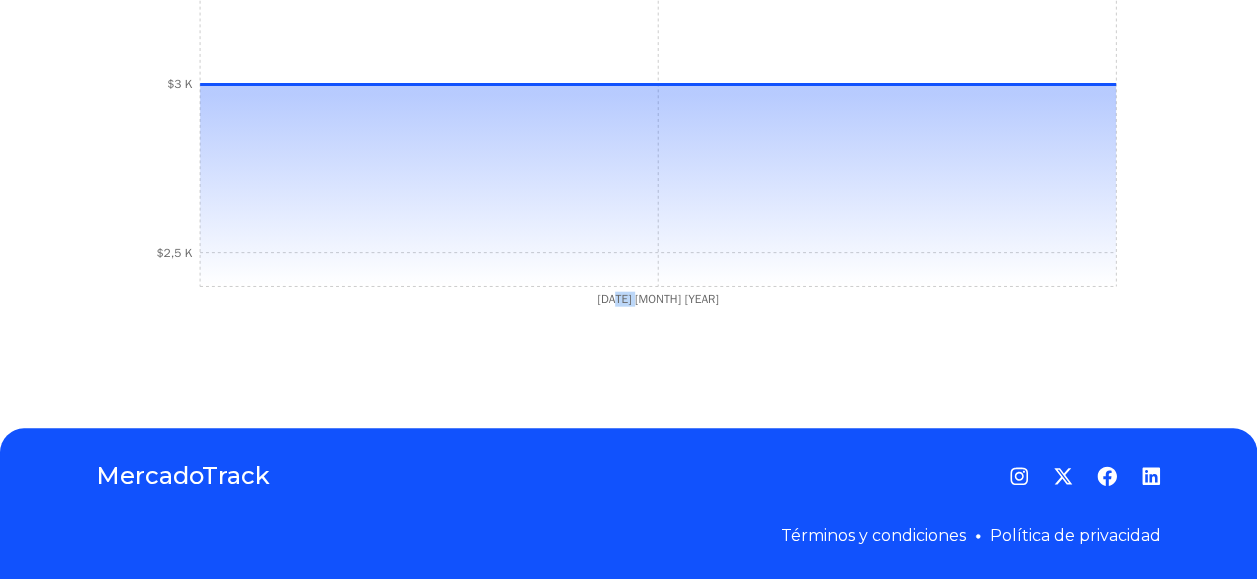 click on "[DATE] [MONTH] [YEAR]" 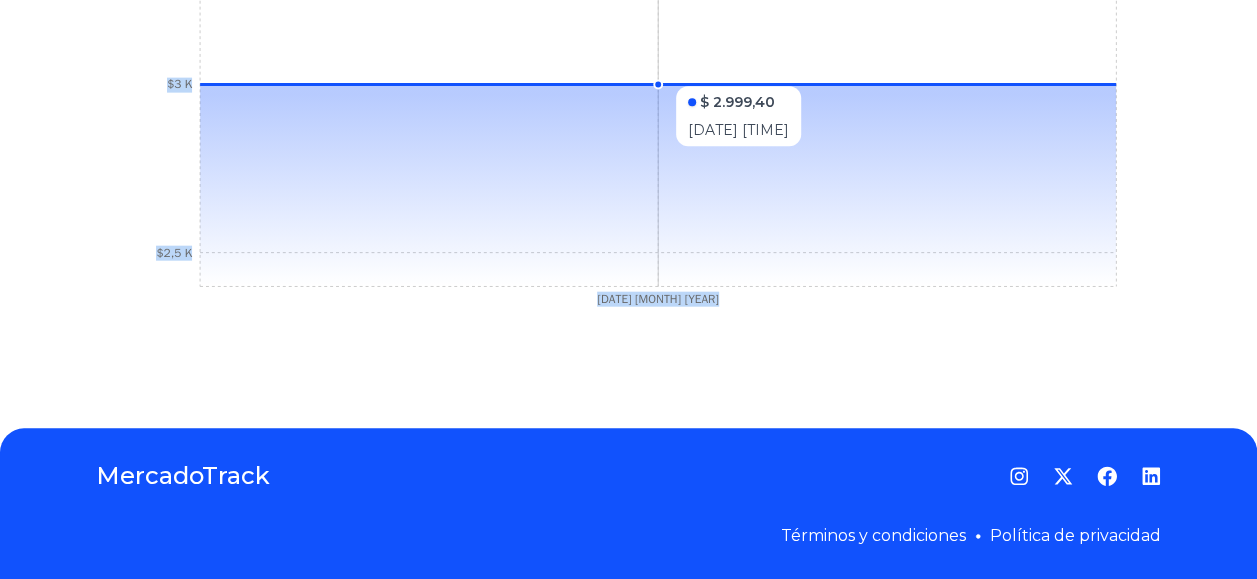 drag, startPoint x: 668, startPoint y: 81, endPoint x: 530, endPoint y: 75, distance: 138.13037 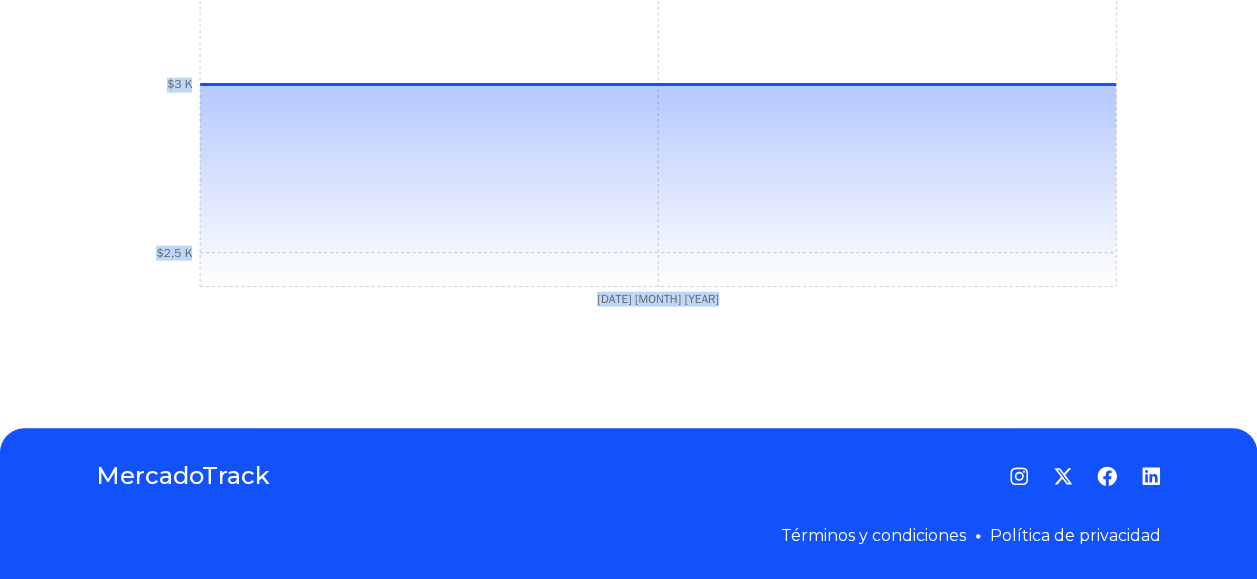 click on "[DATE] [MONTH] [YEAR]" 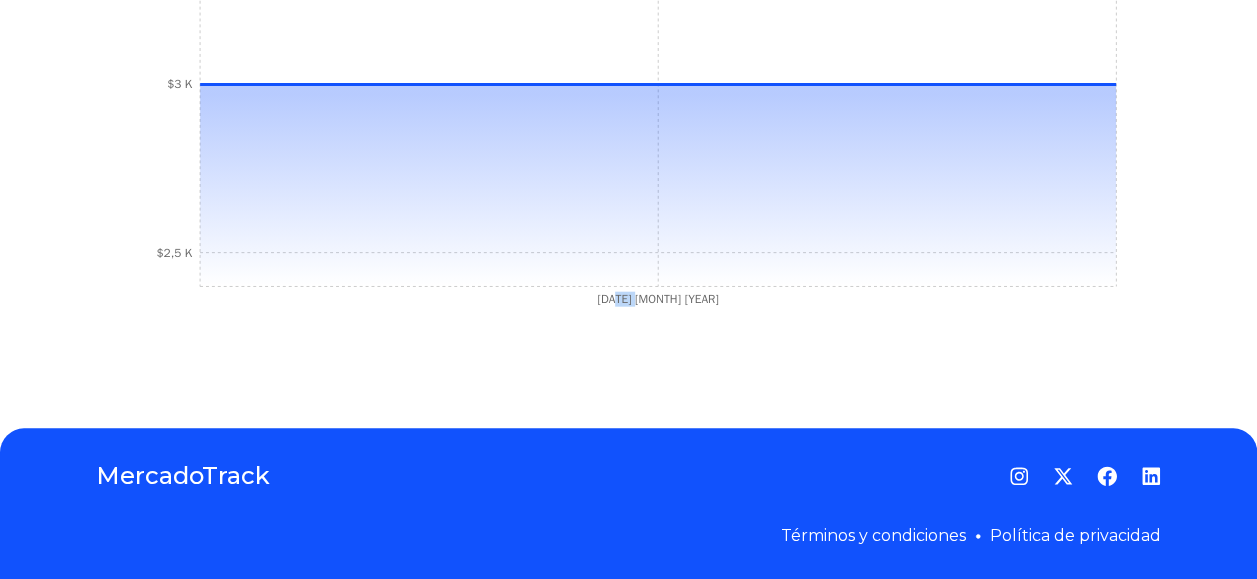 click on "[DATE] [MONTH] [YEAR]" 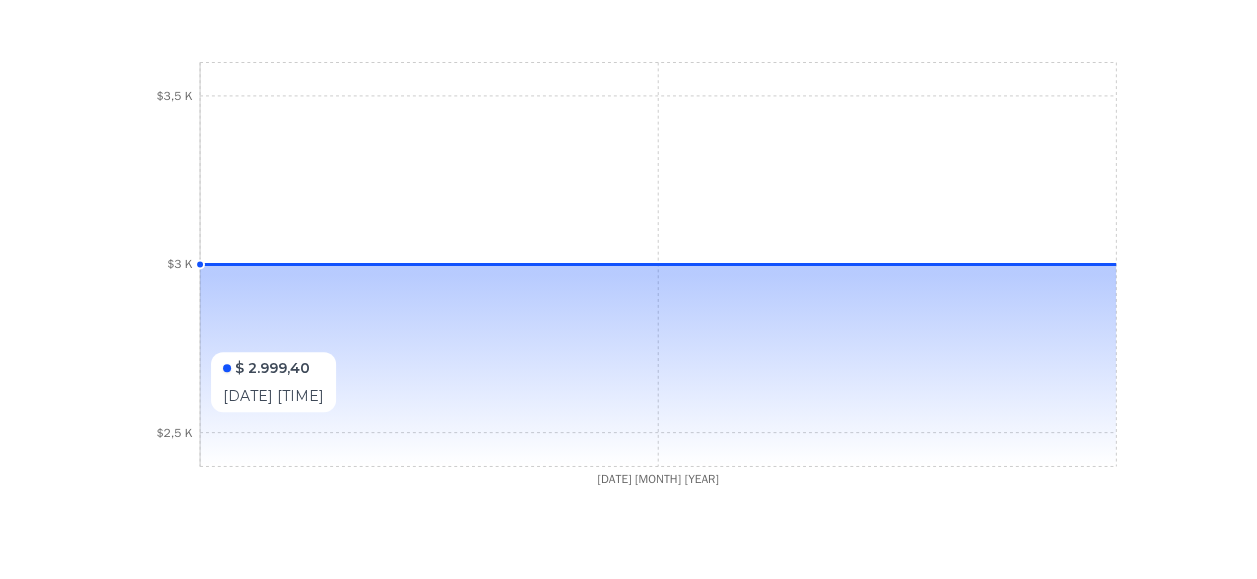 scroll, scrollTop: 712, scrollLeft: 0, axis: vertical 